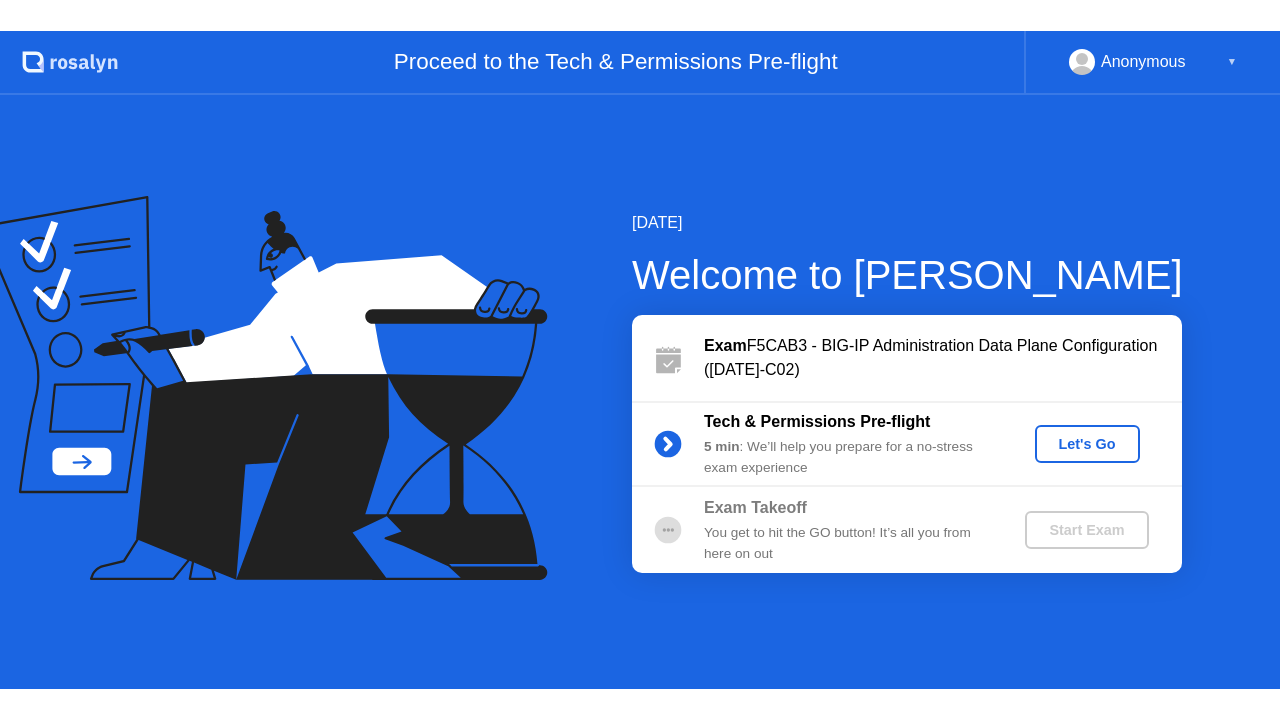 scroll, scrollTop: 0, scrollLeft: 0, axis: both 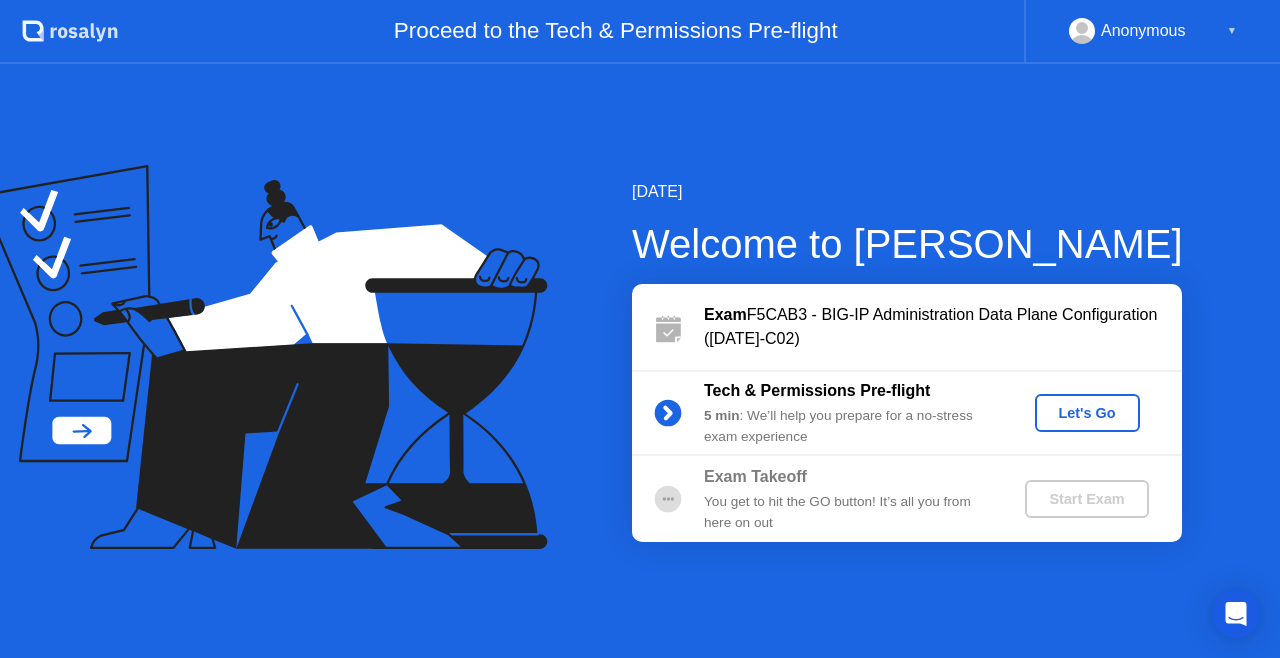 click on "Let's Go" 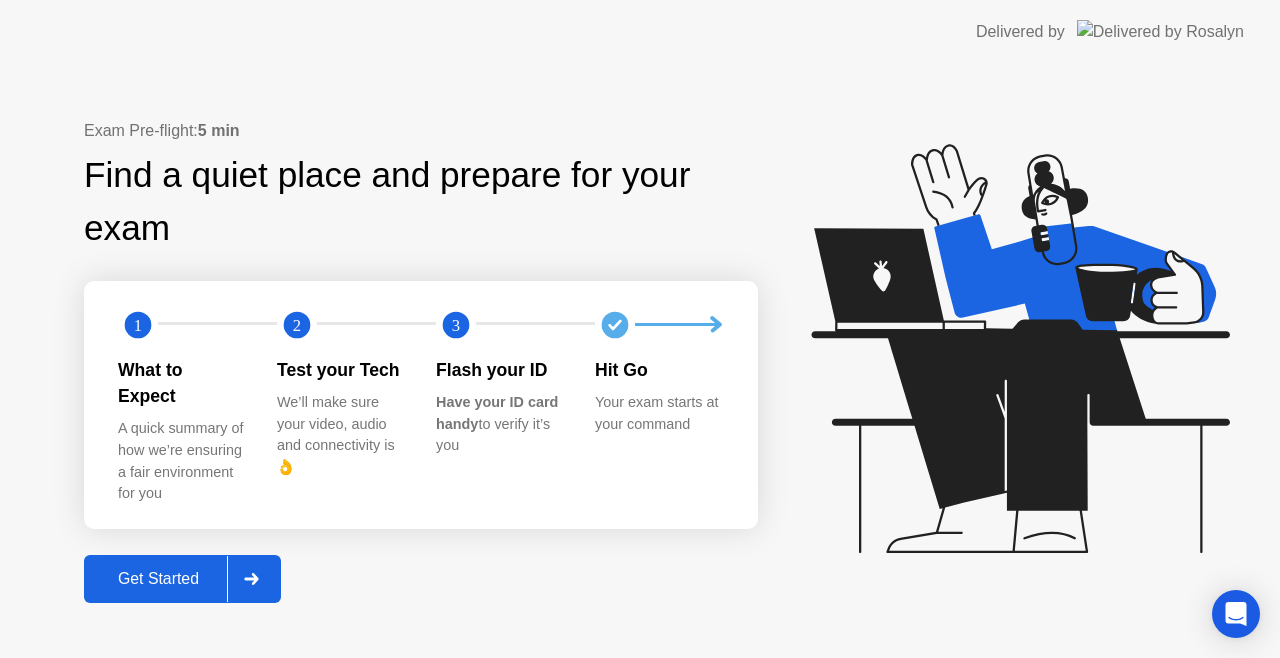 click on "Get Started" 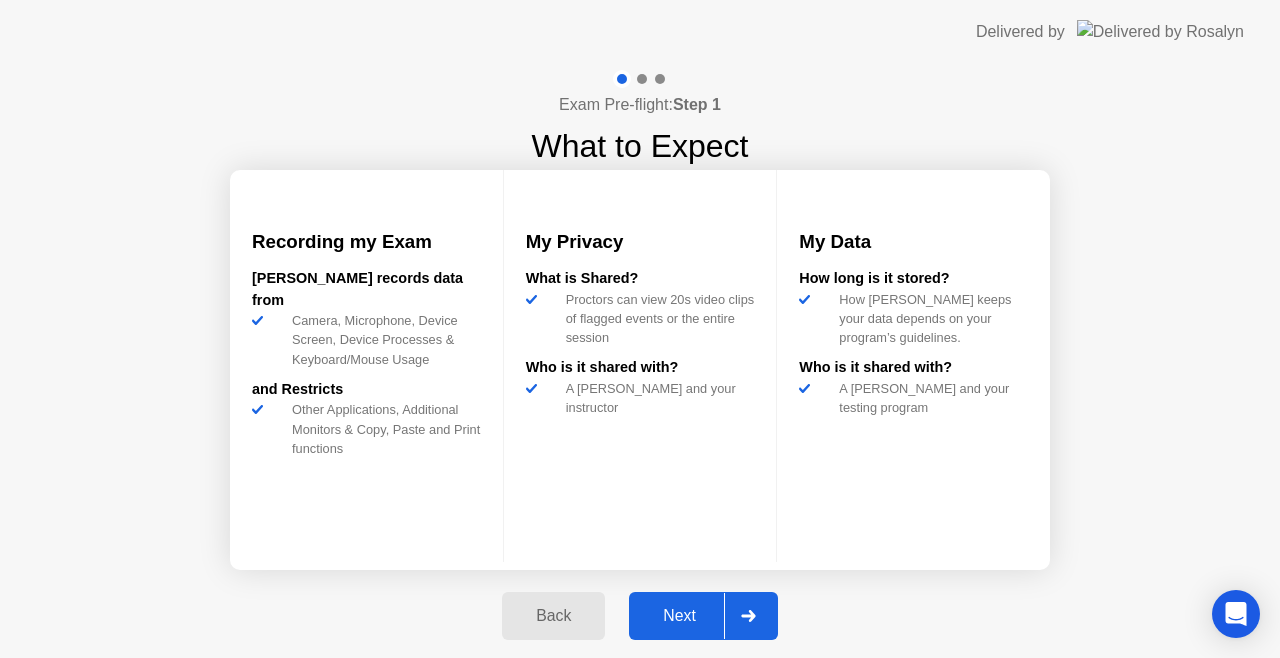 click on "Next" 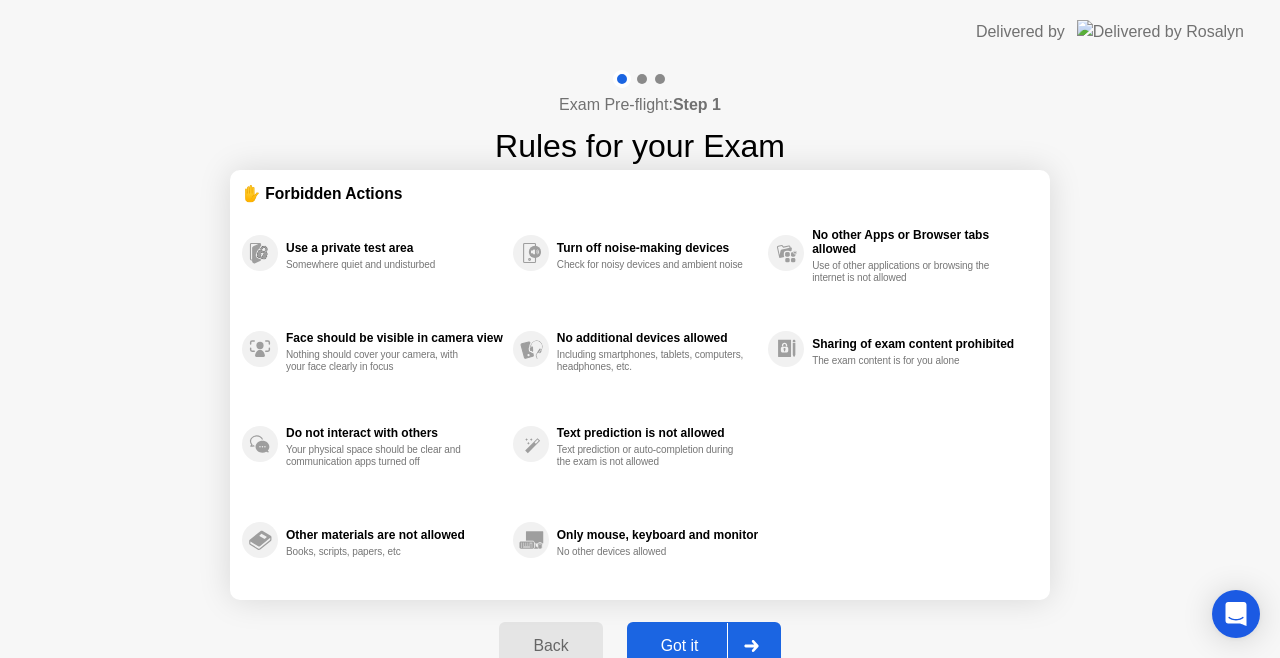 click on "Got it" 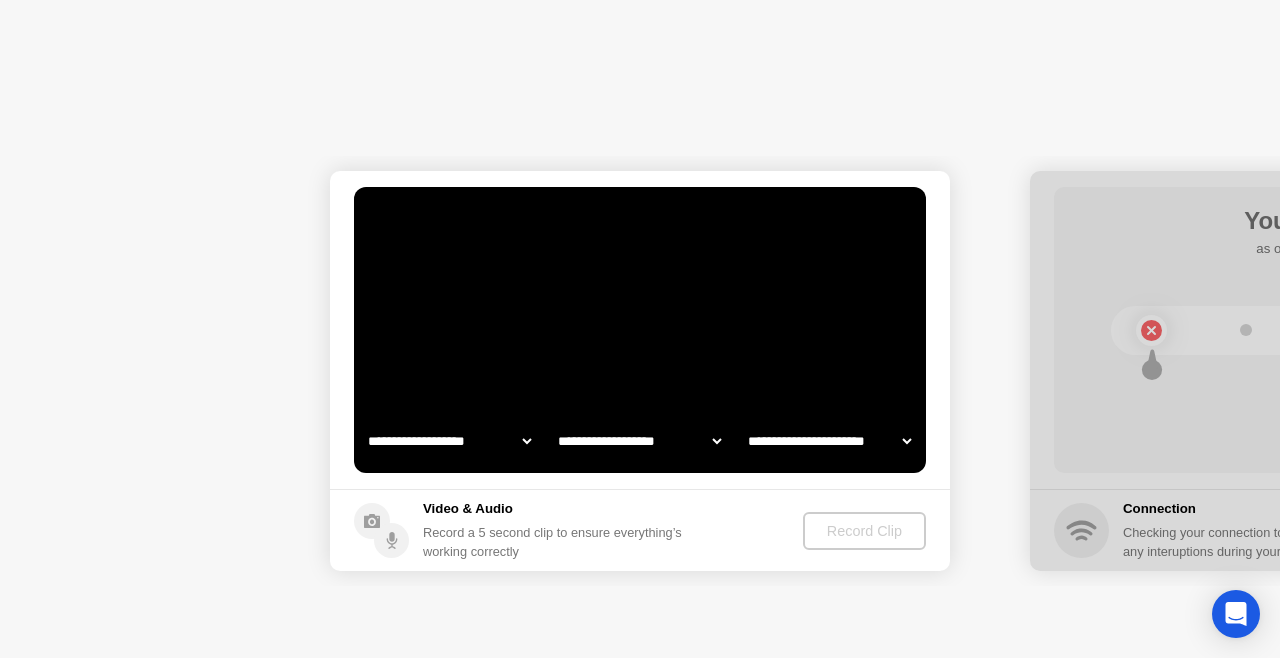 select on "**********" 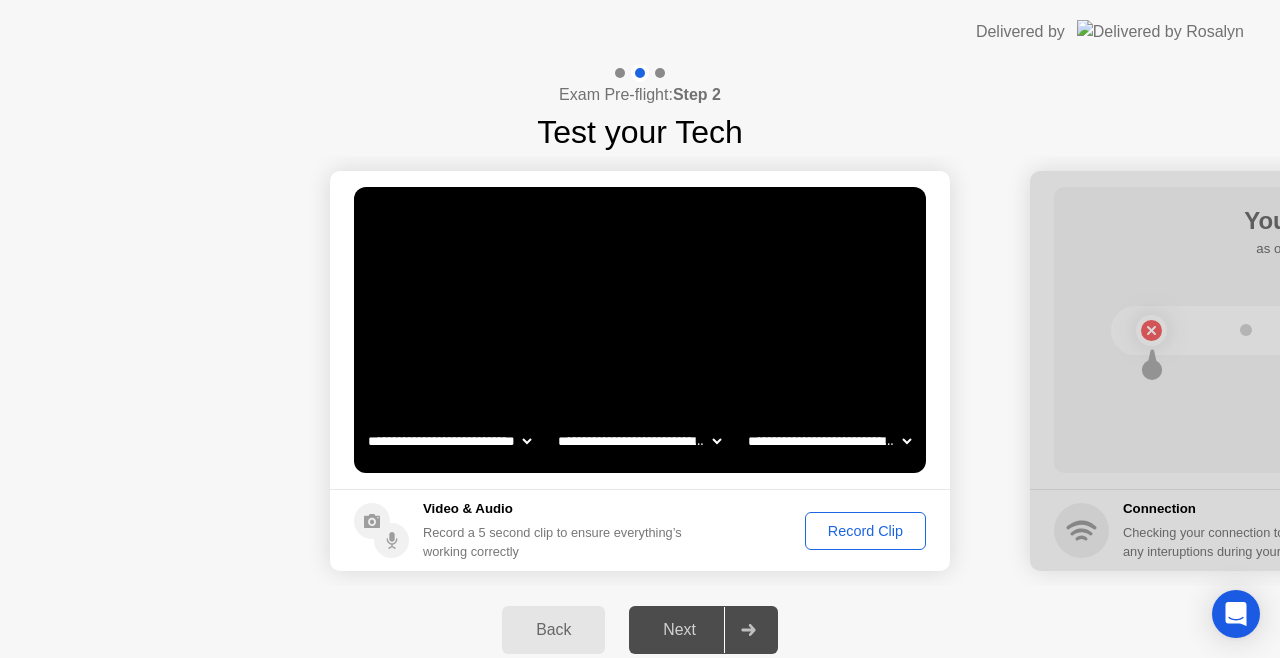 click on "**********" 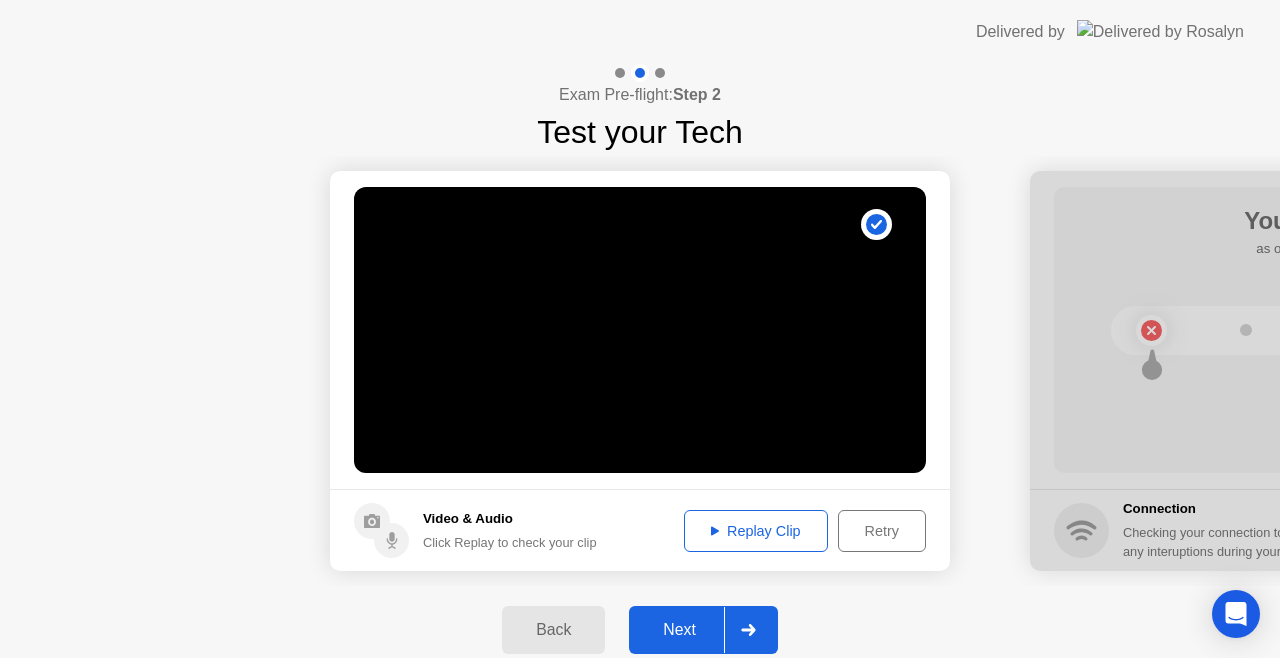 click on "Next" 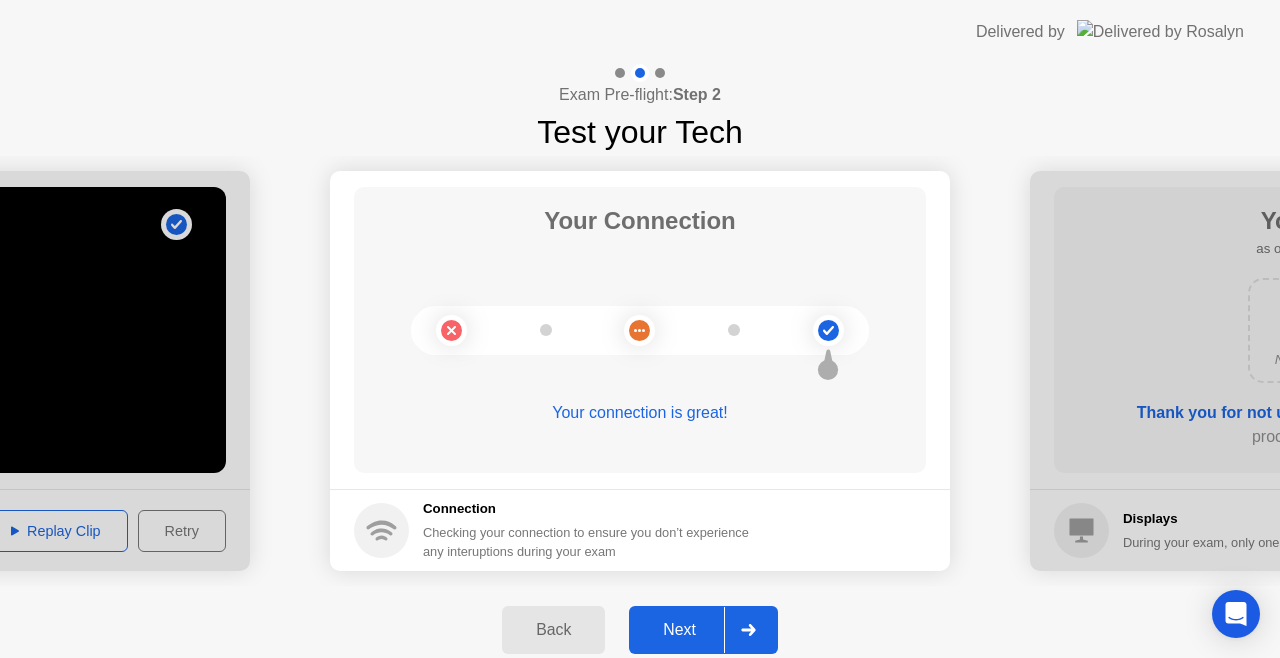 click on "Next" 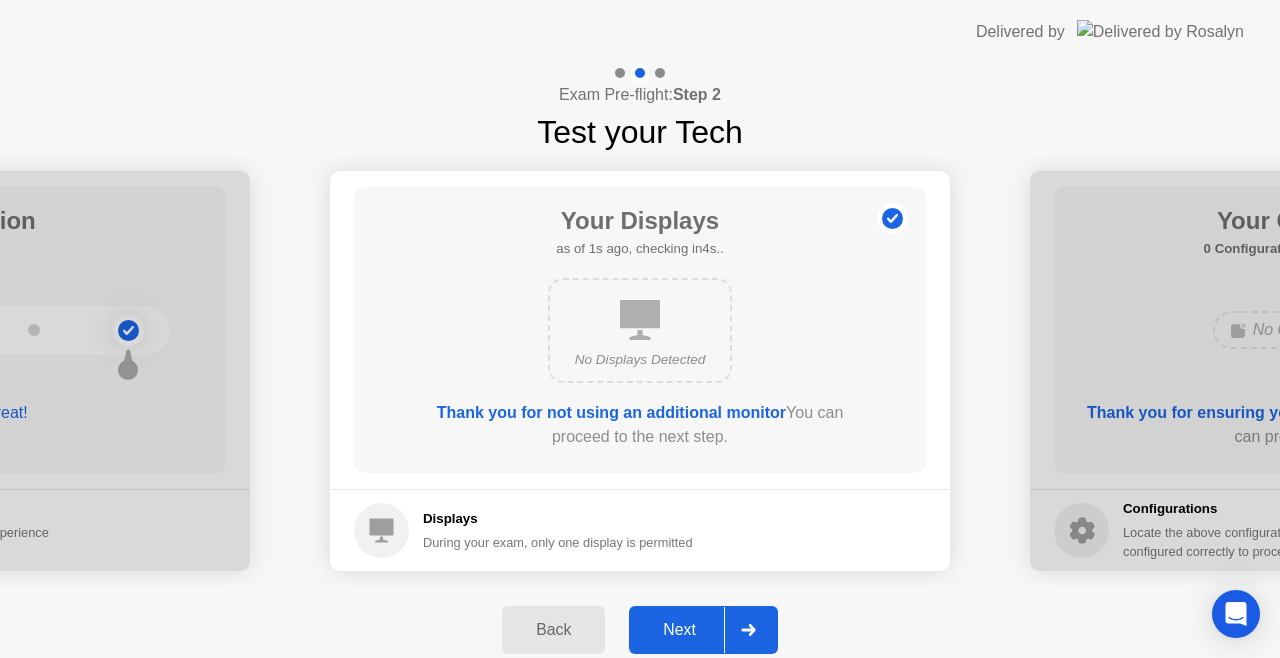 click on "Next" 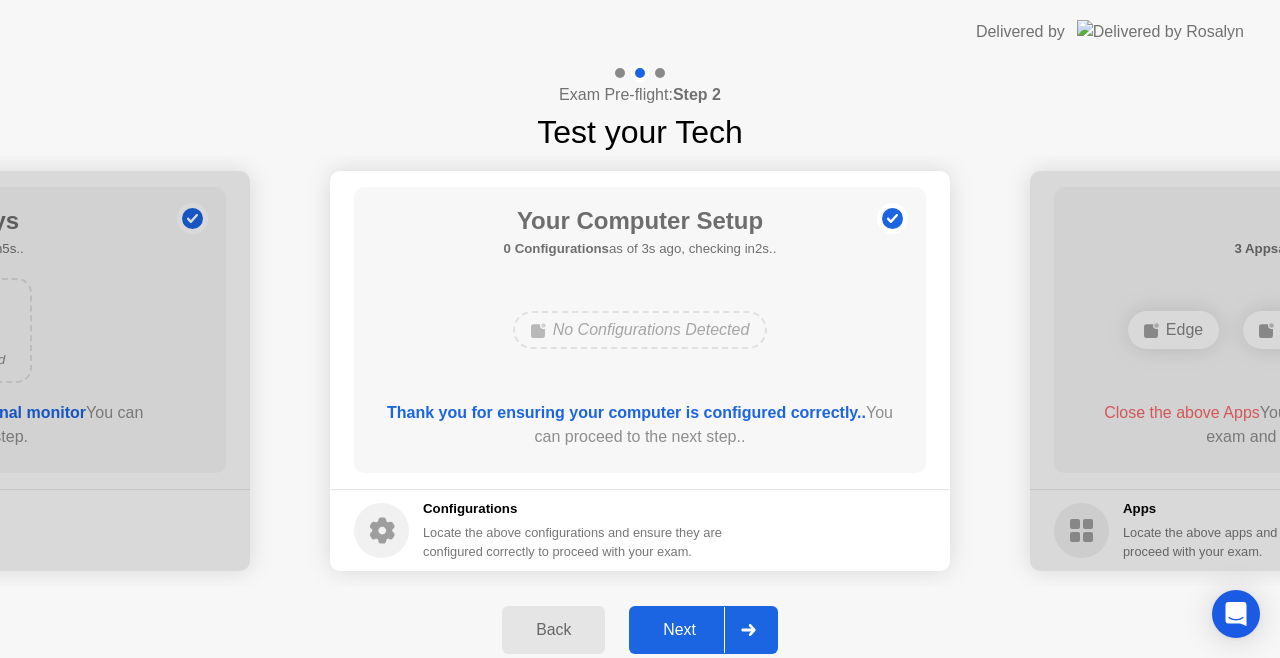 click on "Next" 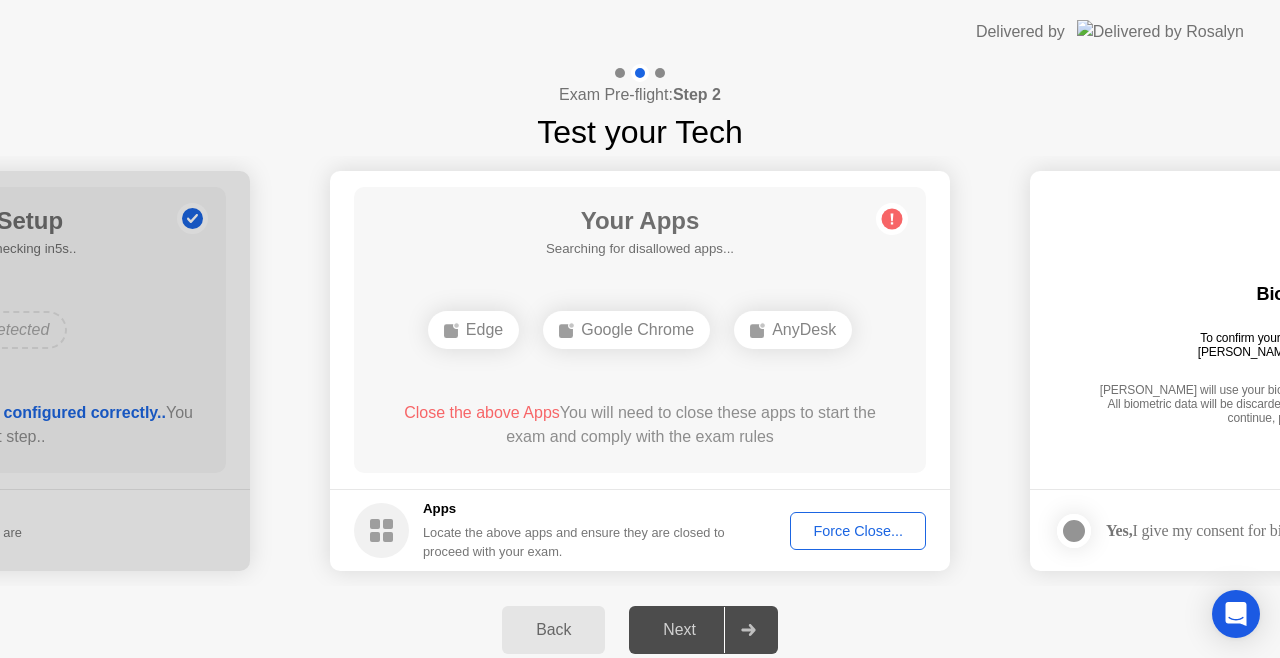 click on "Force Close..." 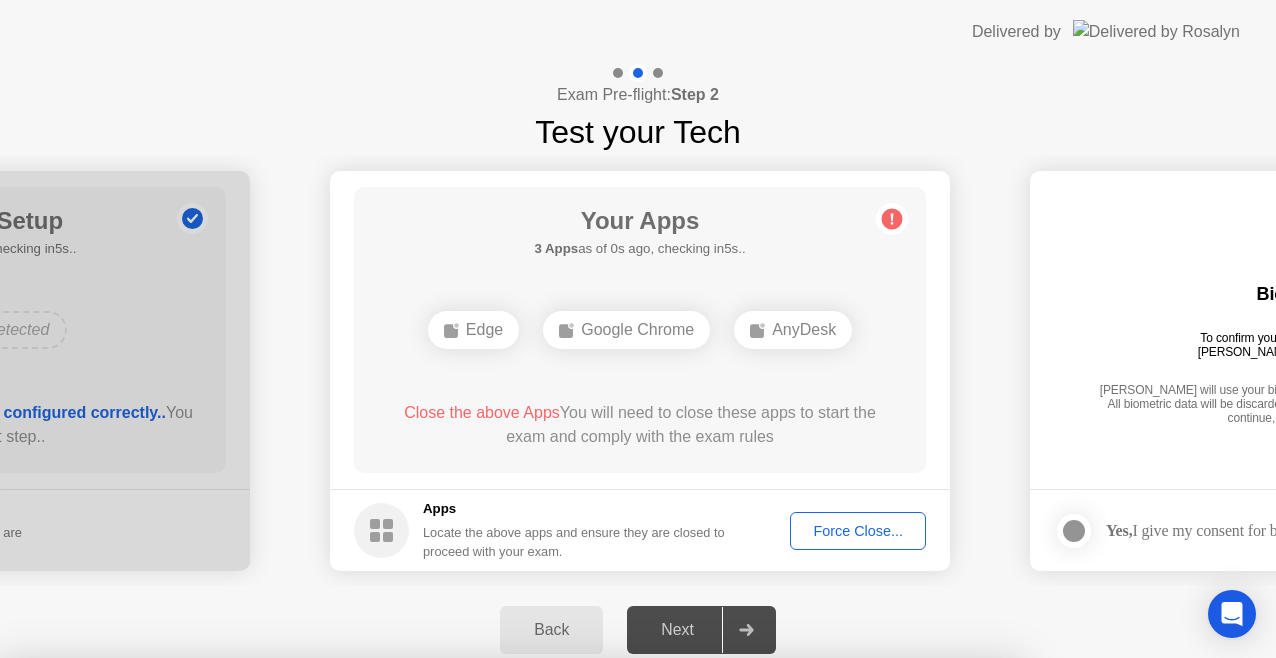 click on "Confirm" at bounding box center [577, 934] 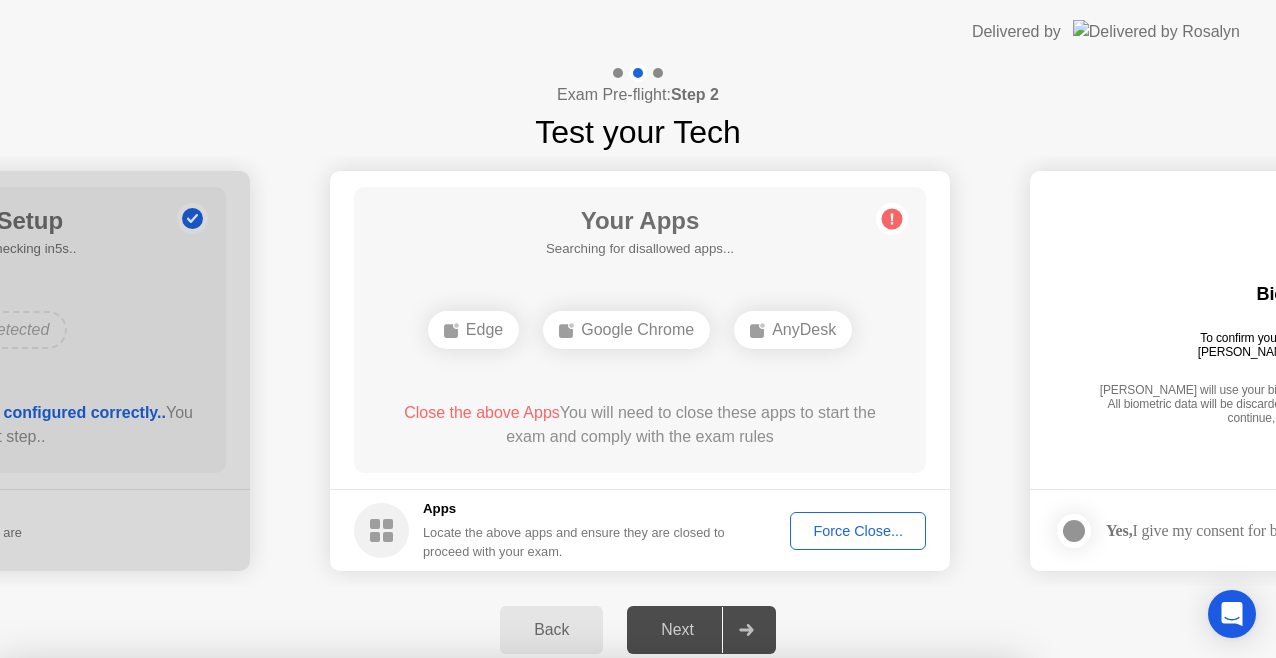 click on "Close" at bounding box center (429, 896) 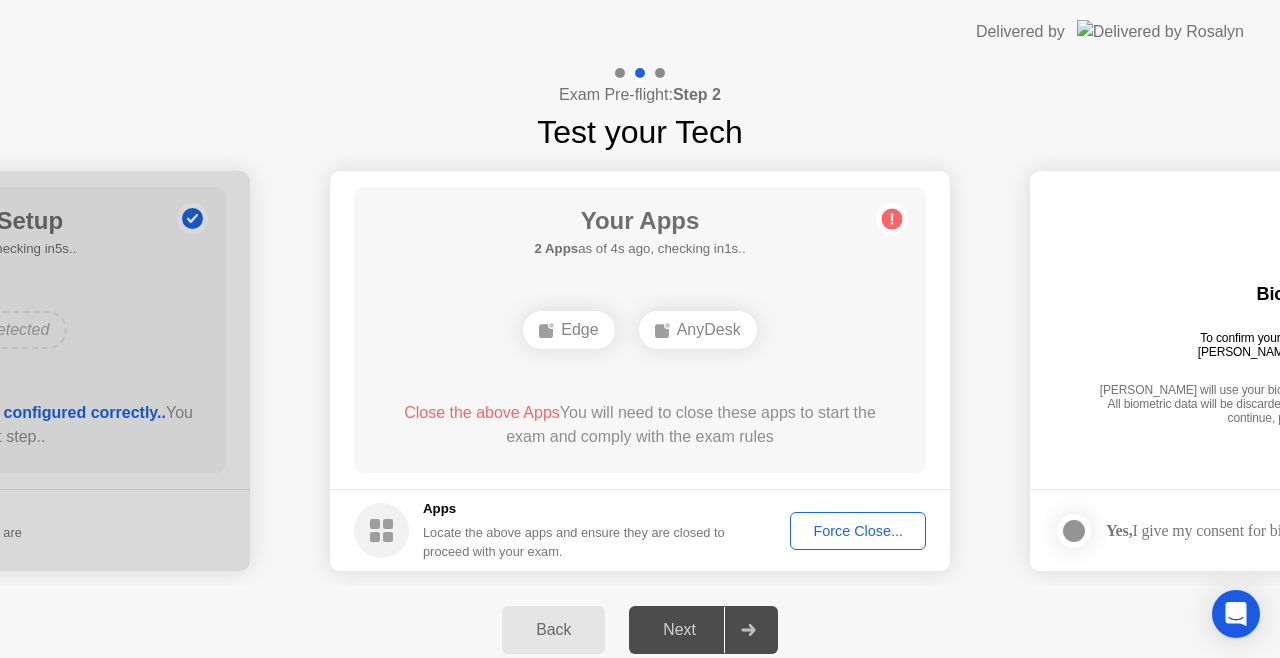 click on "Force Close..." 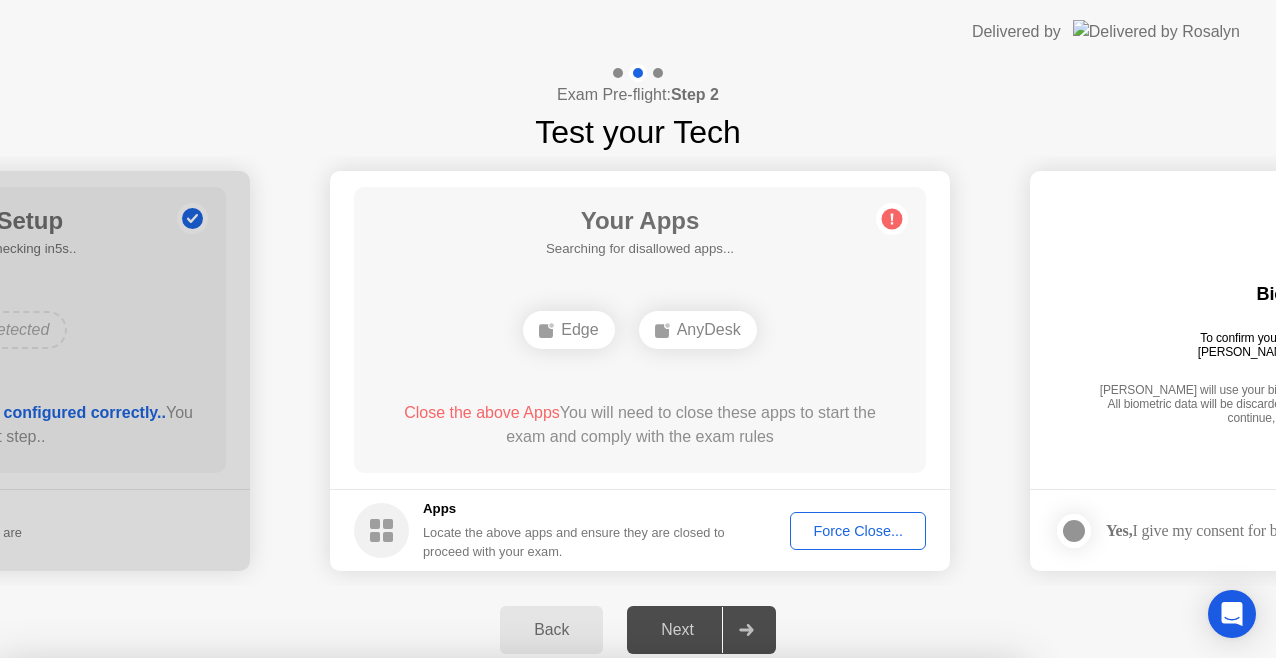 click on "Confirm" at bounding box center [577, 934] 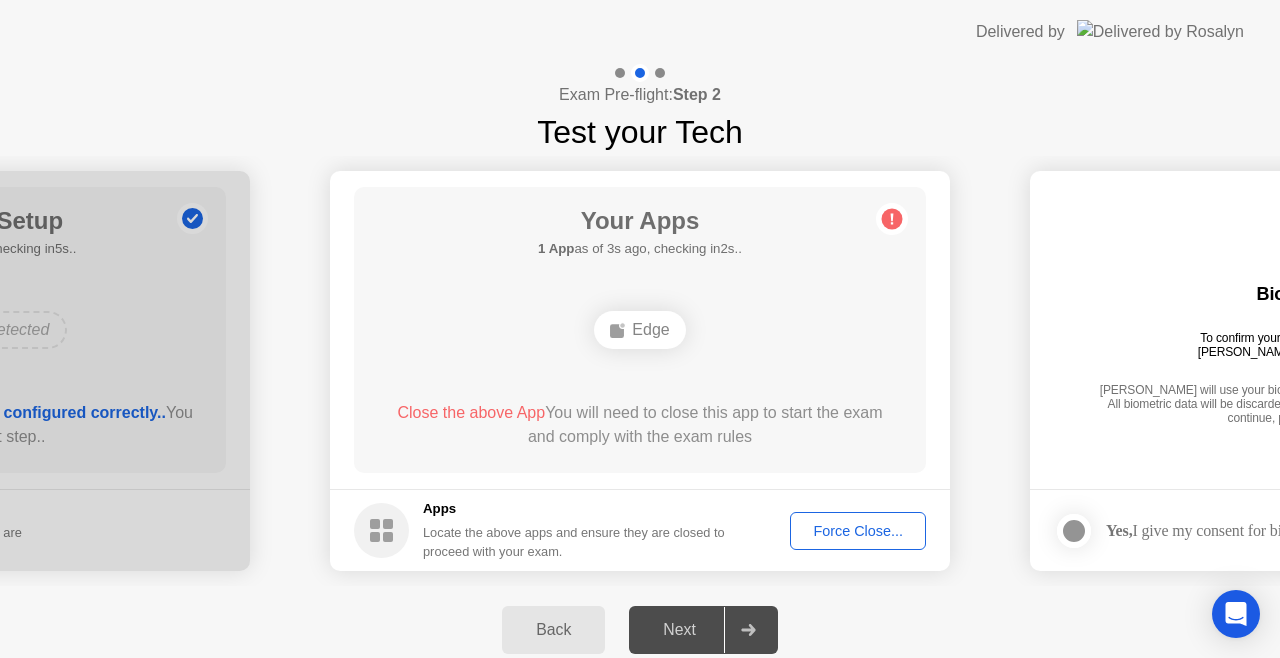 click on "Force Close..." 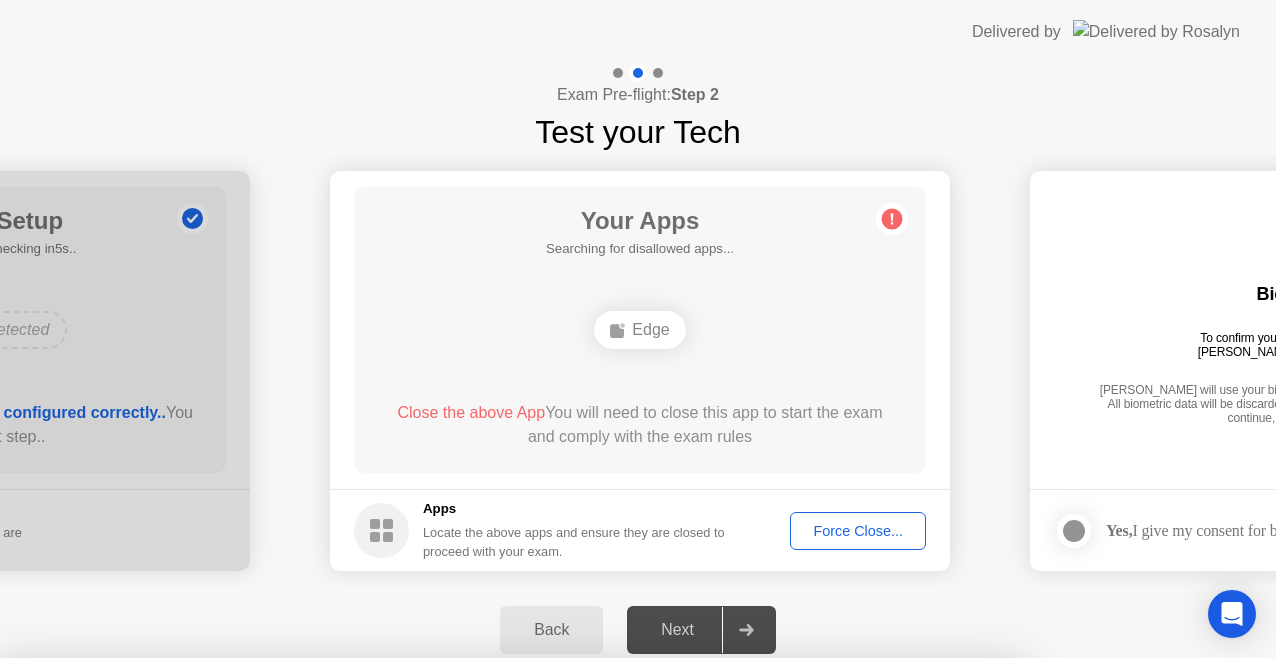click on "Confirm" at bounding box center (577, 934) 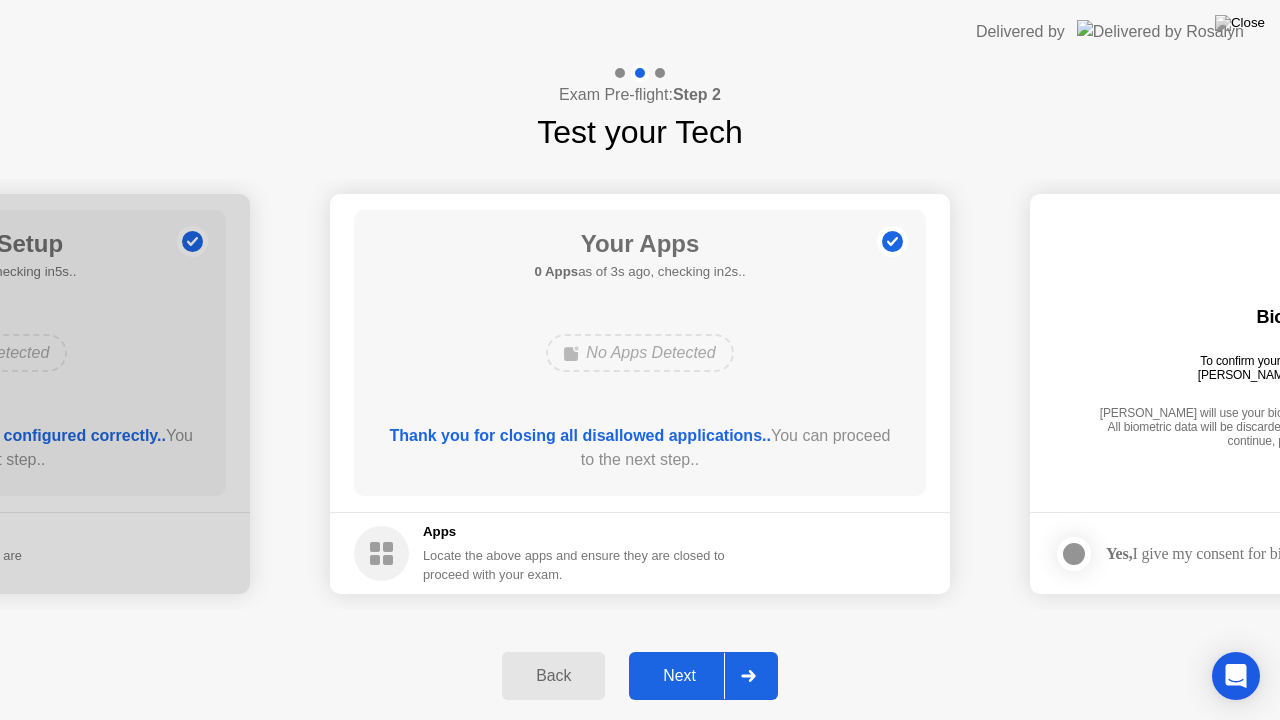 click on "Next" 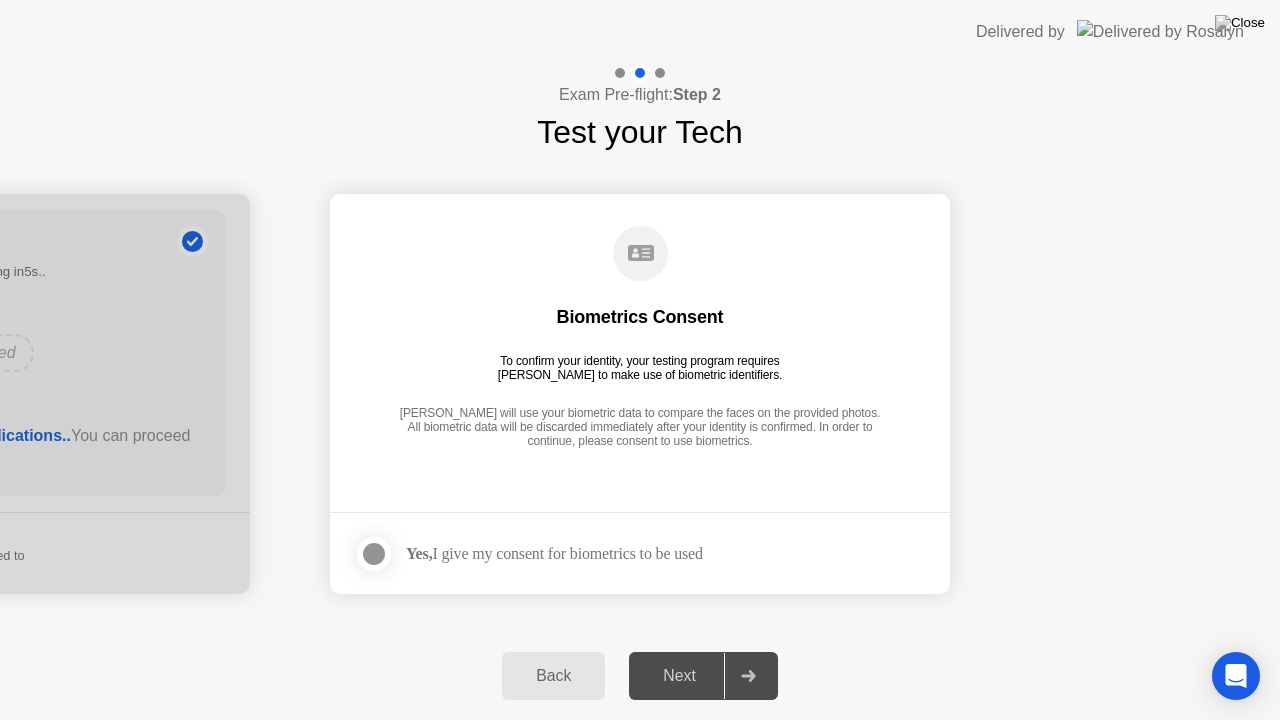 click on "Next" 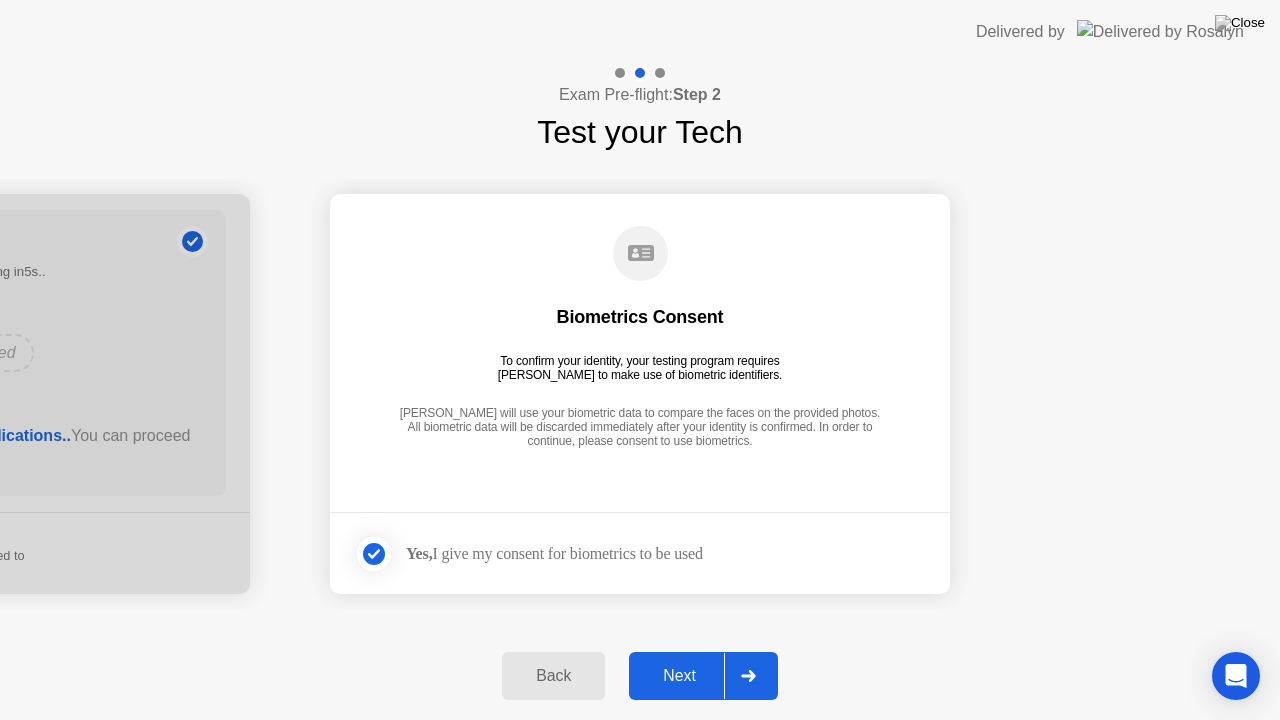 click on "Next" 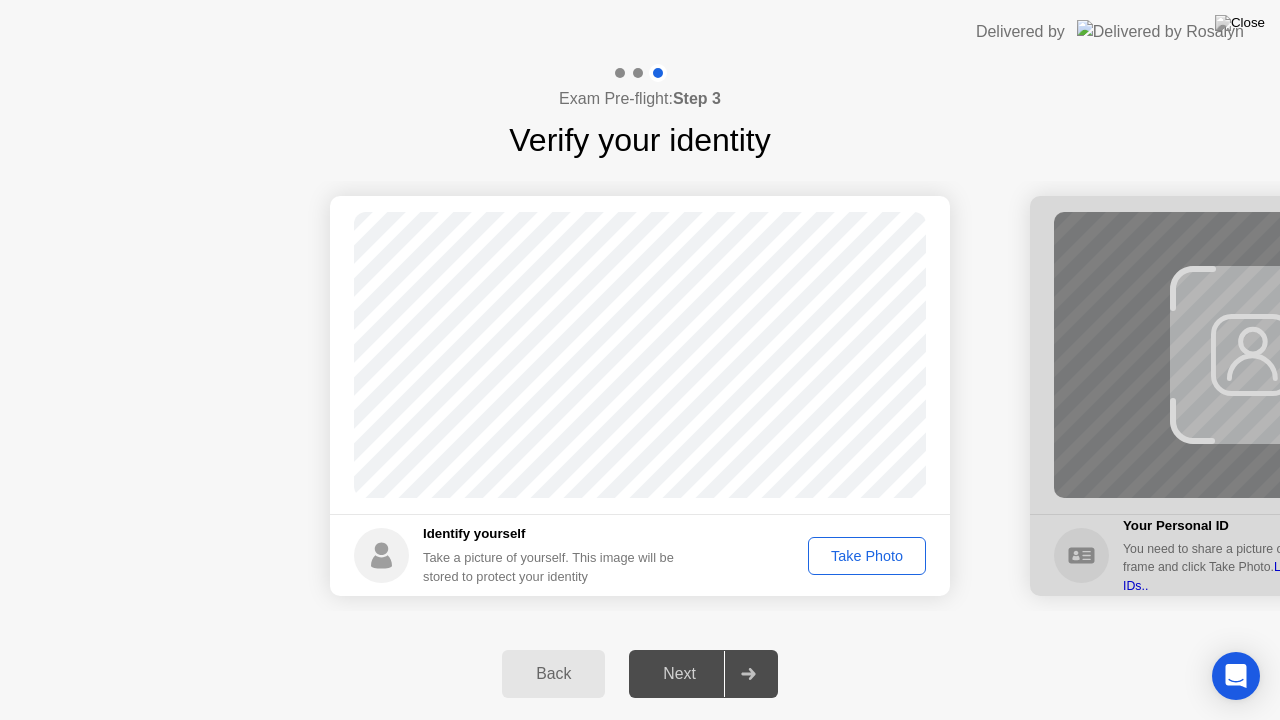 click on "Take Photo" 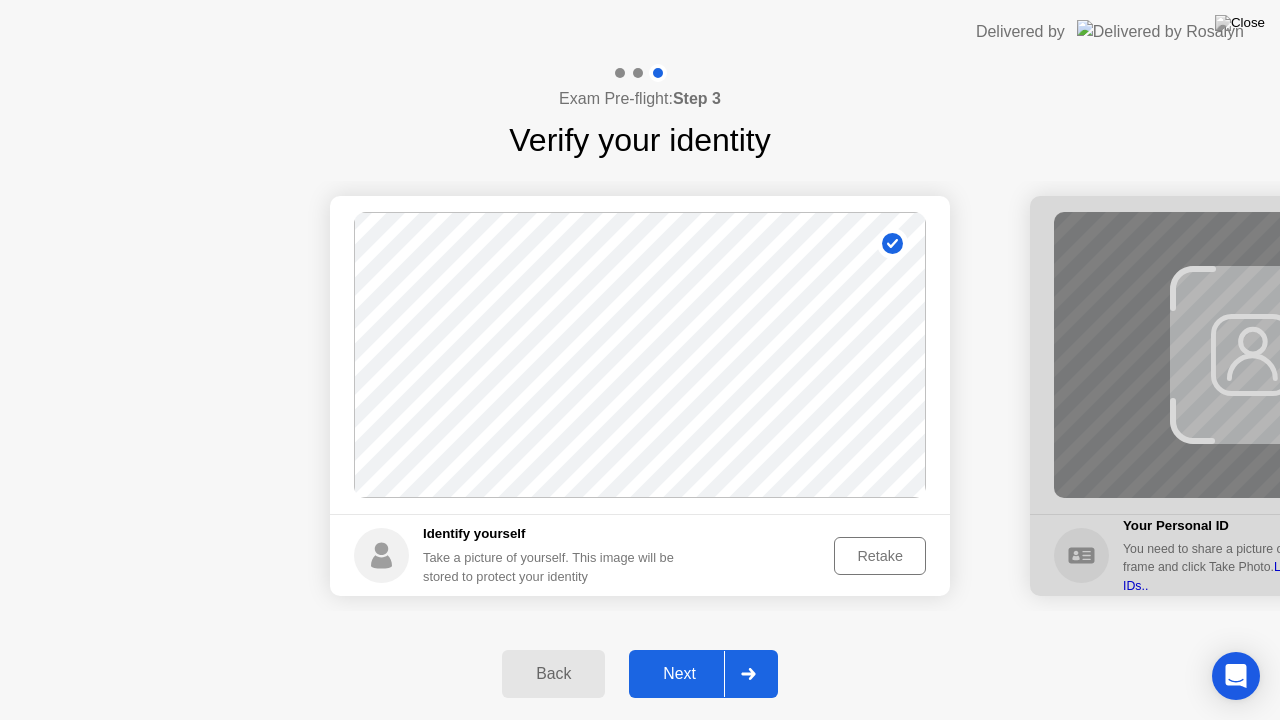 click on "Next" 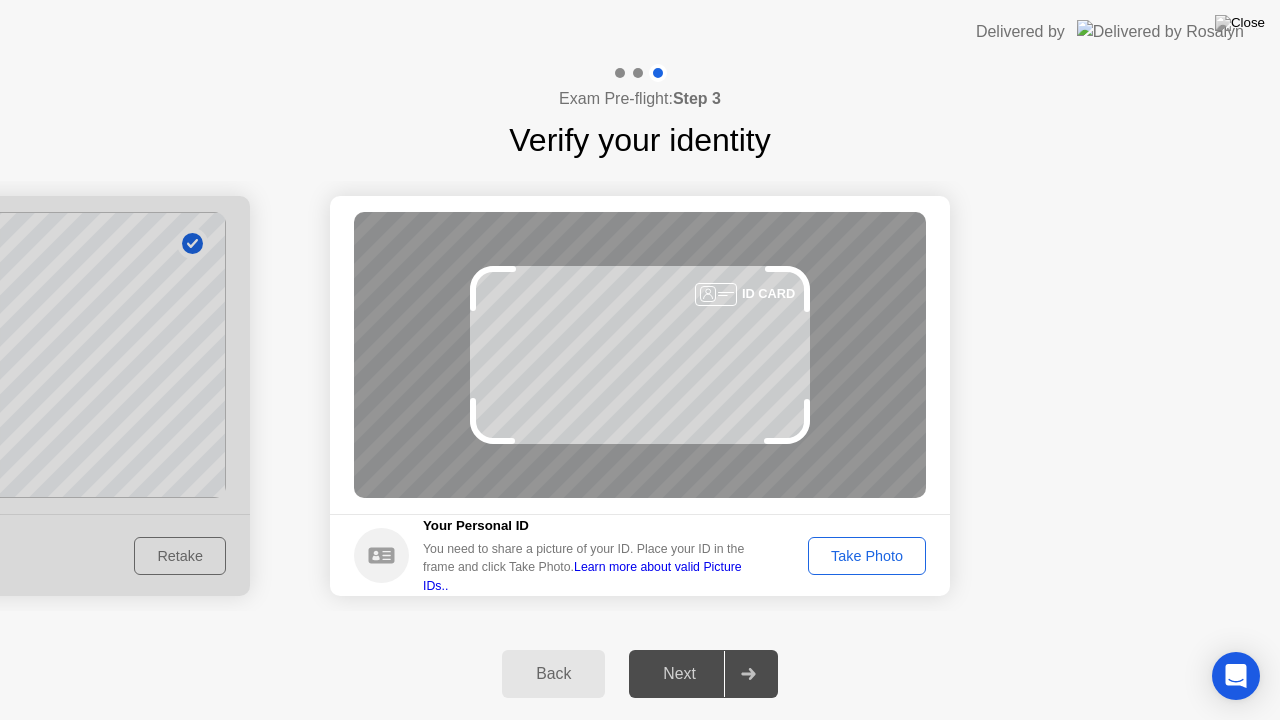 click on "Take Photo" 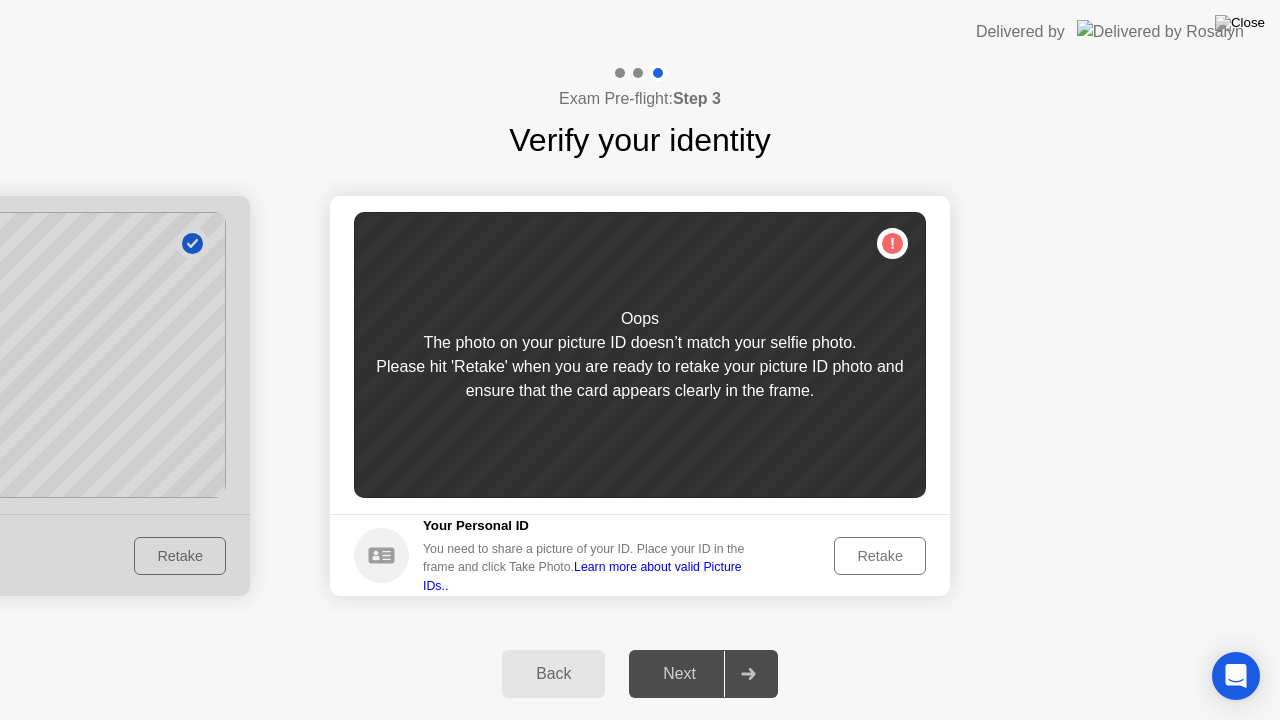 click on "Retake" 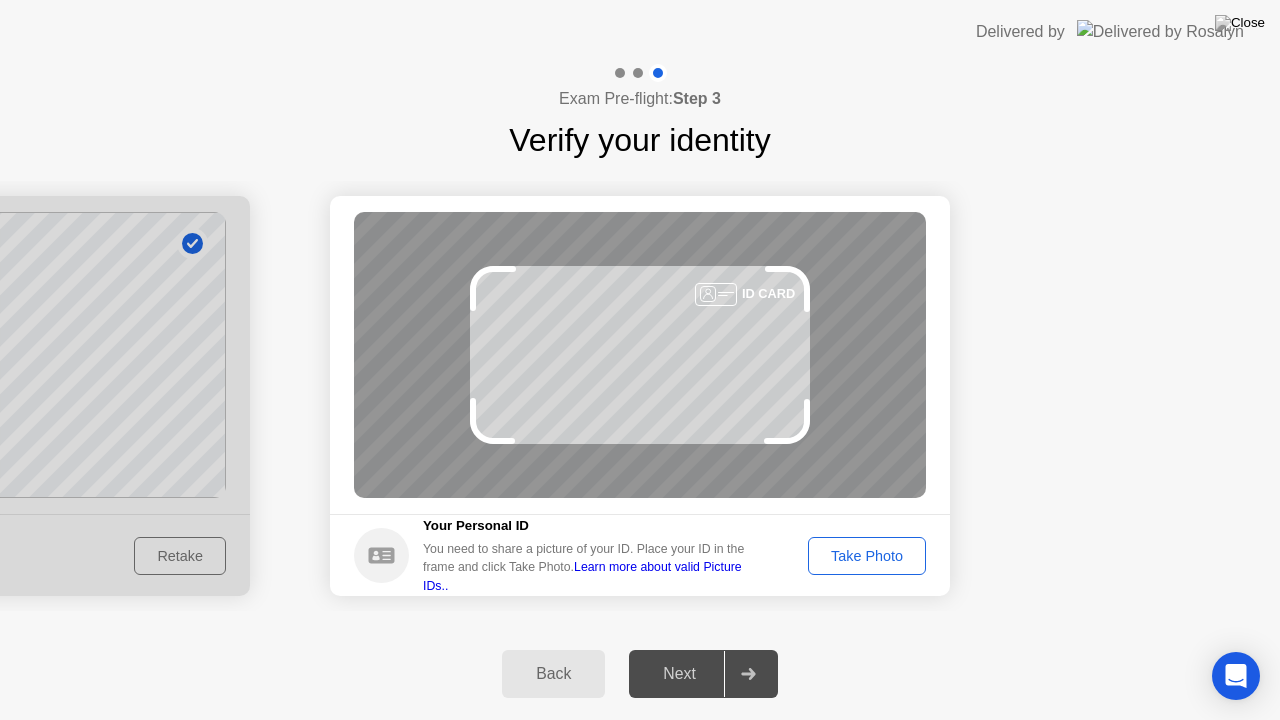 click on "Take Photo" 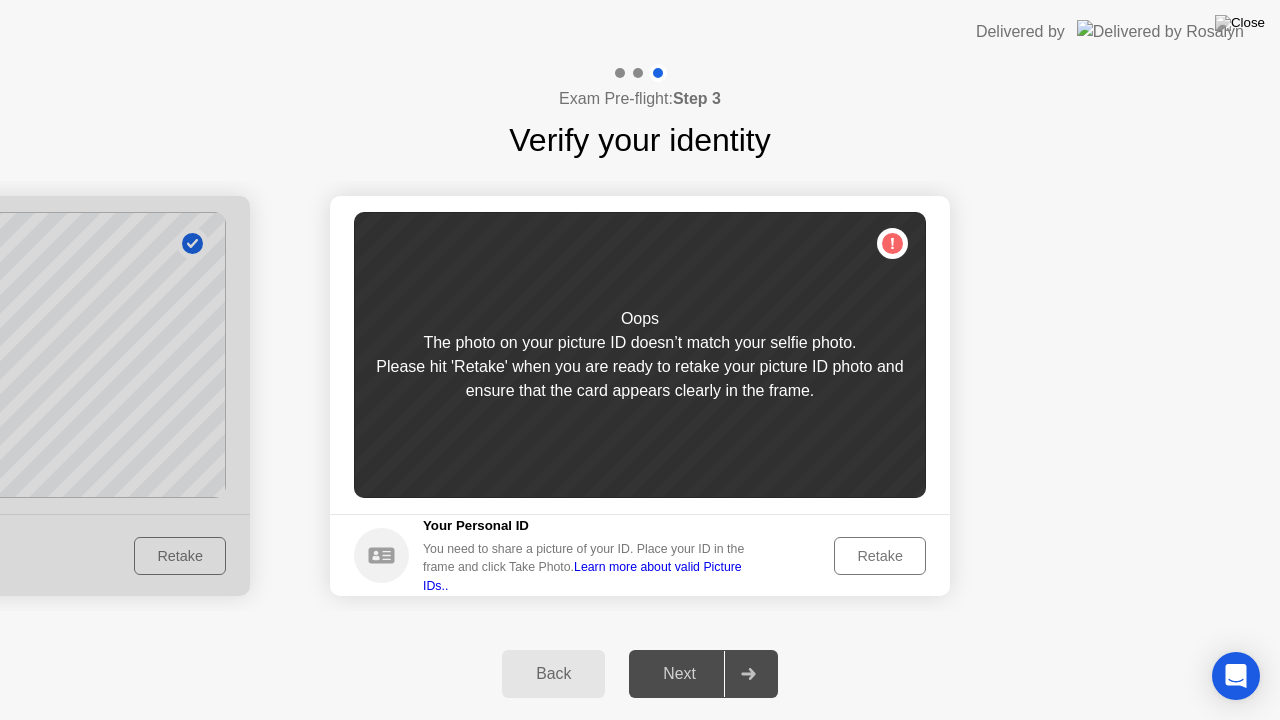 click on "Retake" 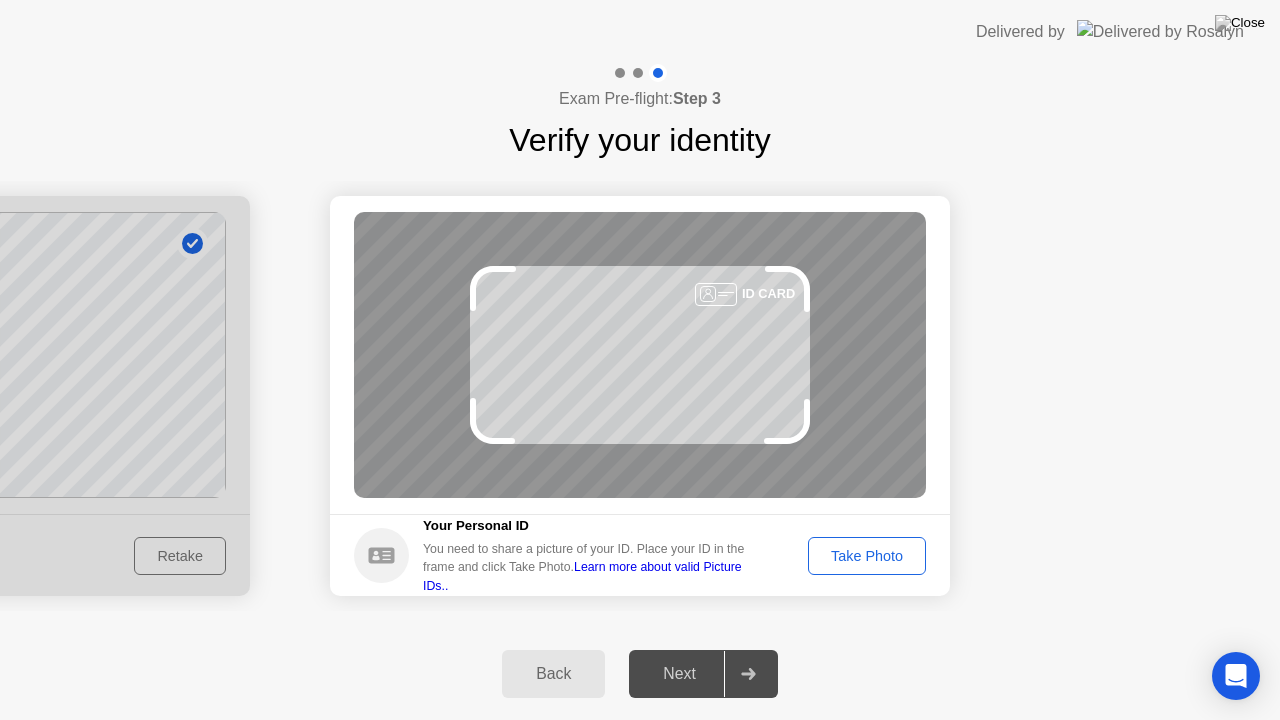 click on "Take Photo" 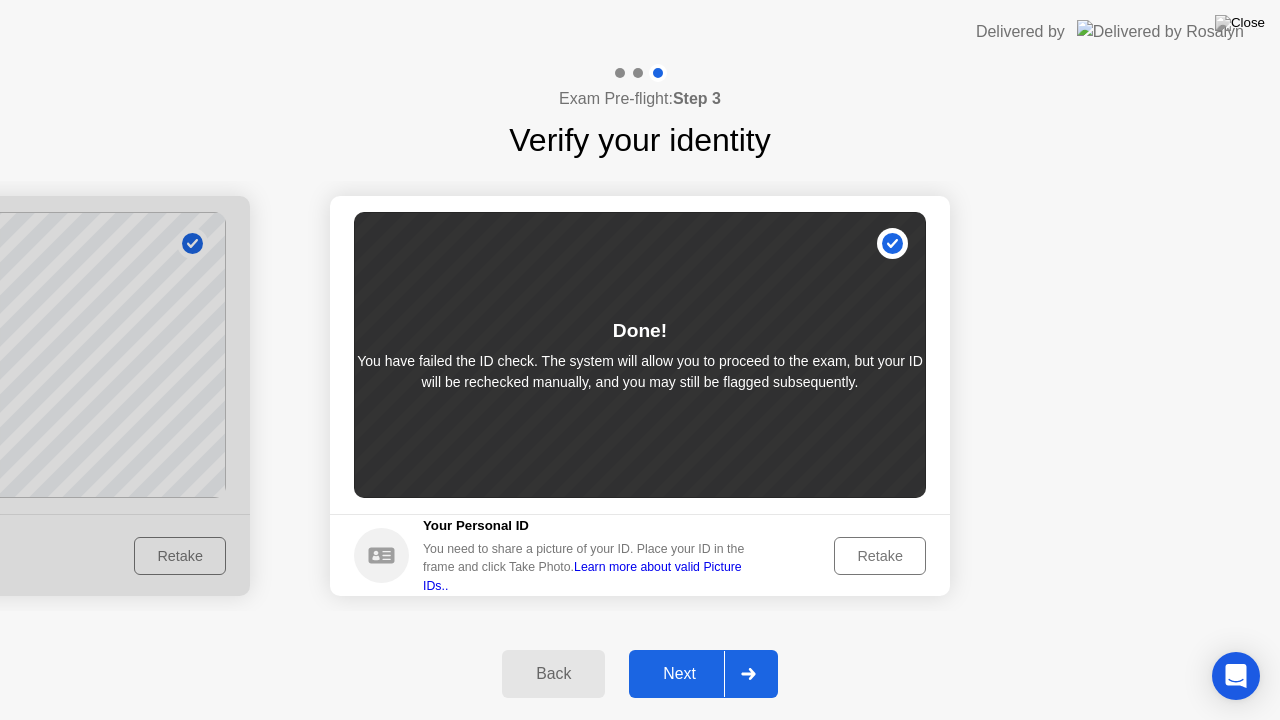 click on "Next" 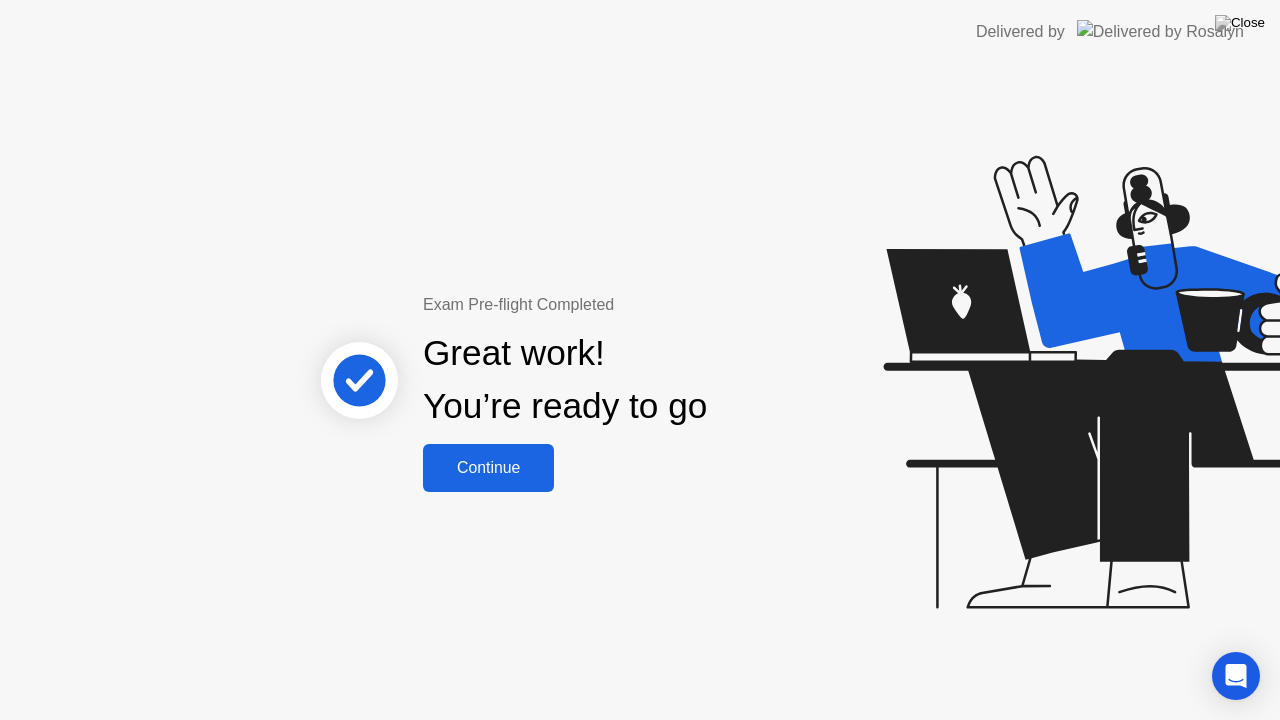 click on "Continue" 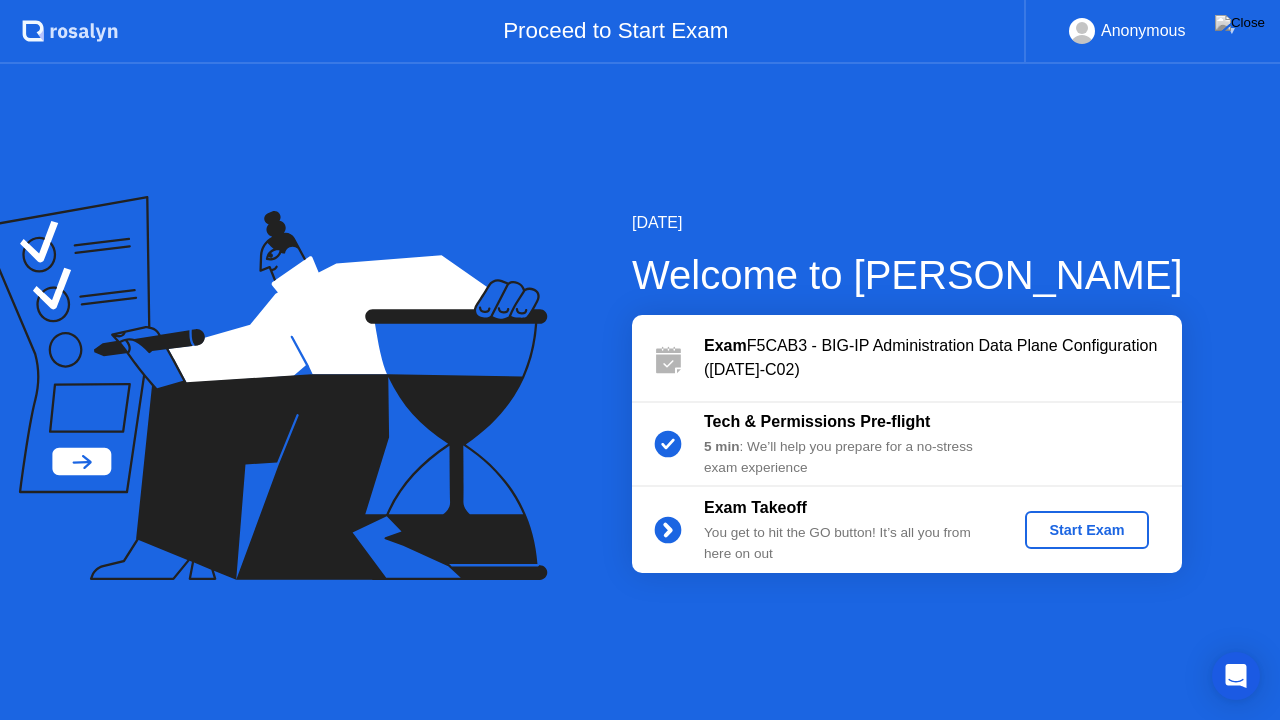 click on "Start Exam" 